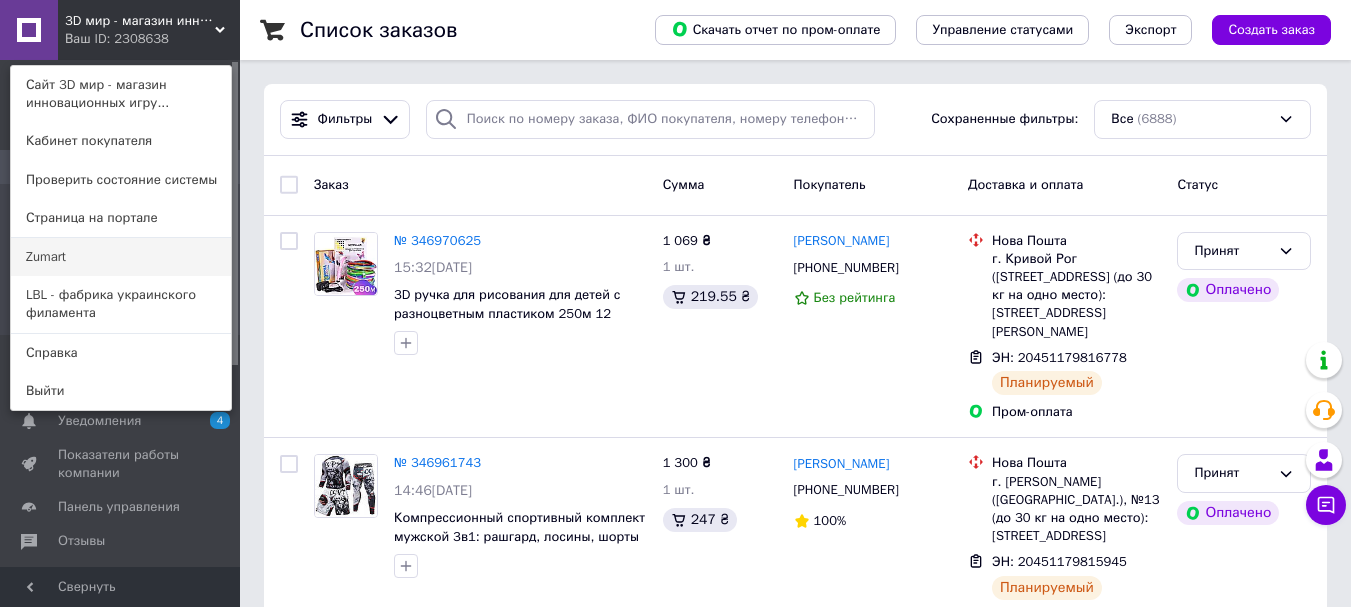 scroll, scrollTop: 0, scrollLeft: 0, axis: both 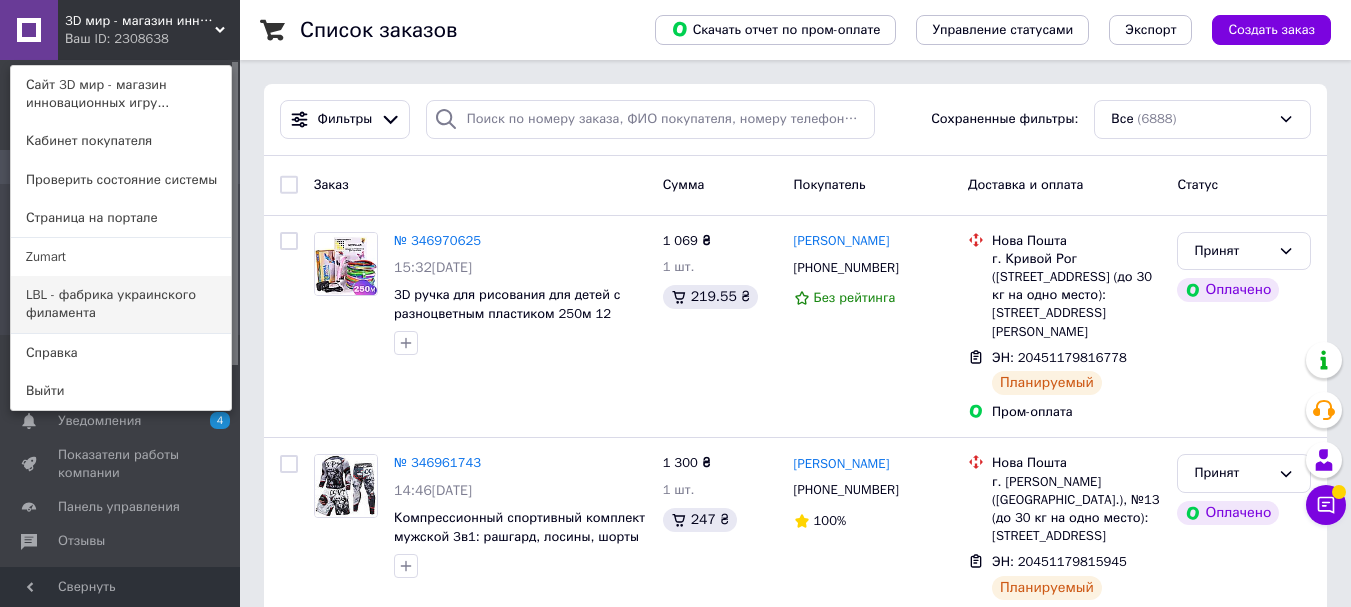 click on "LBL - фабрика украинского филамента" at bounding box center [121, 304] 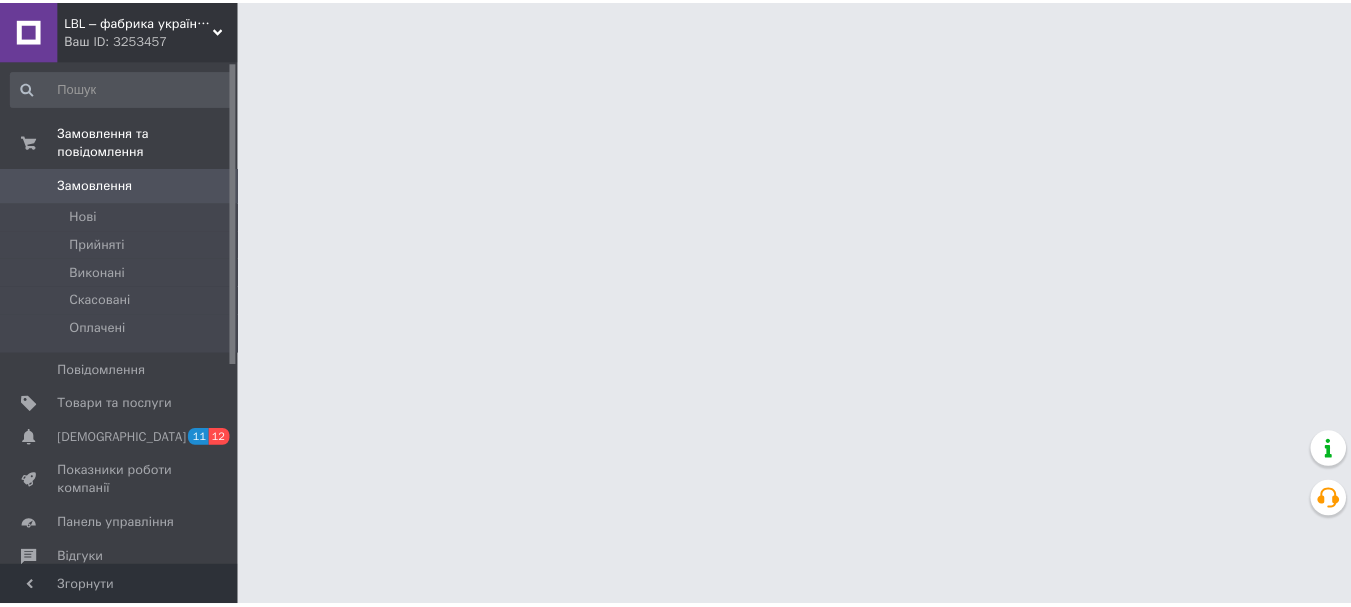 scroll, scrollTop: 0, scrollLeft: 0, axis: both 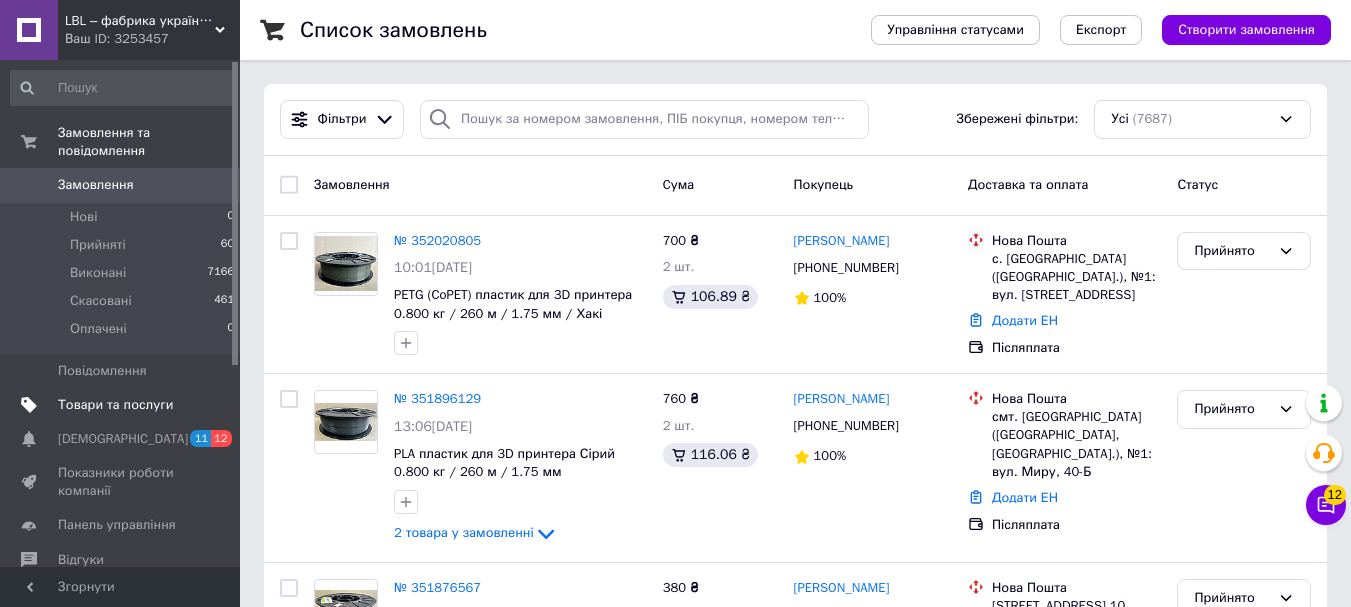 click on "Товари та послуги" at bounding box center [115, 405] 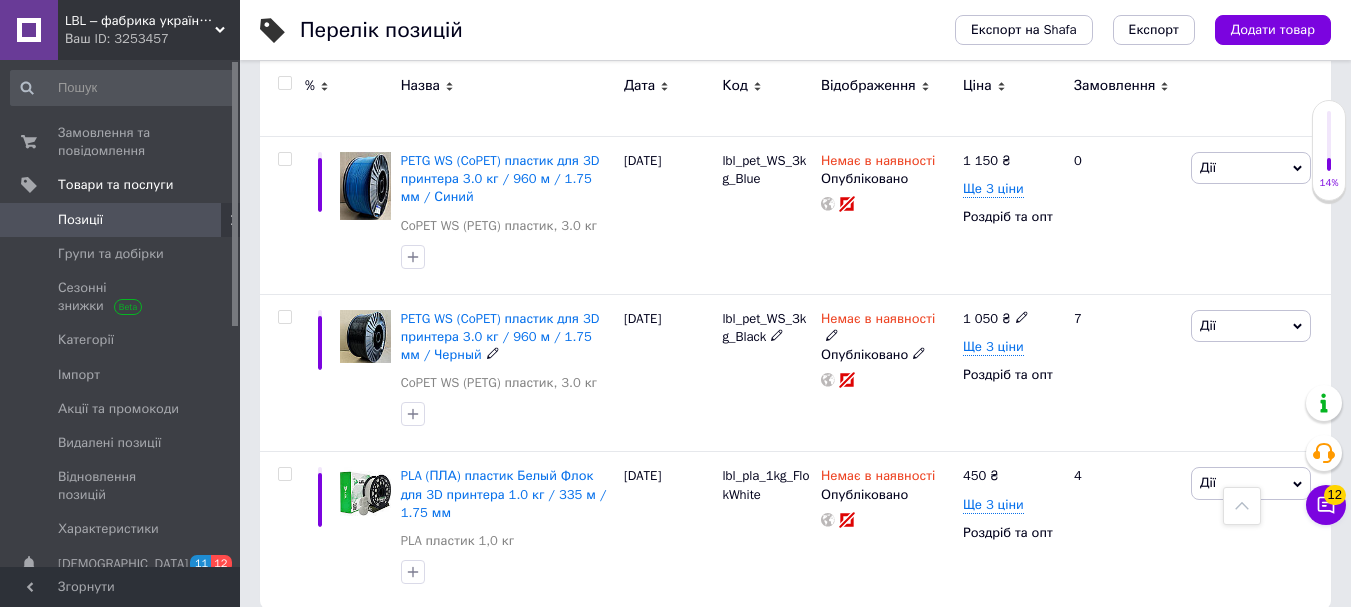 scroll, scrollTop: 3088, scrollLeft: 0, axis: vertical 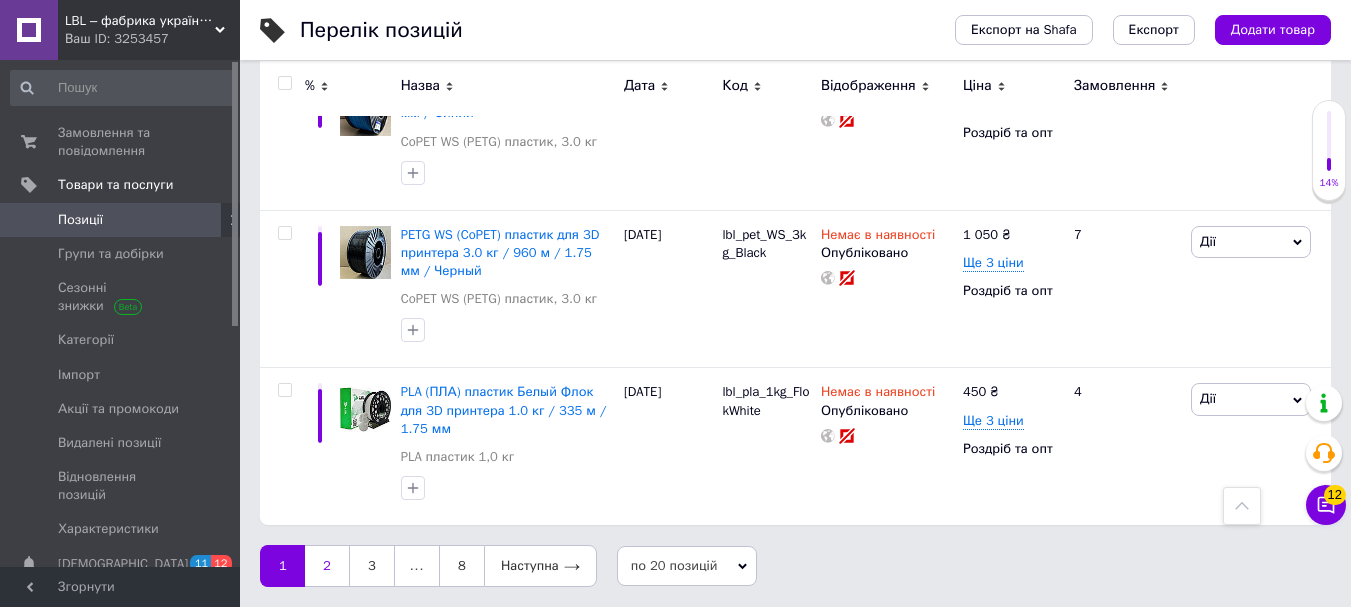 click on "2" at bounding box center (327, 566) 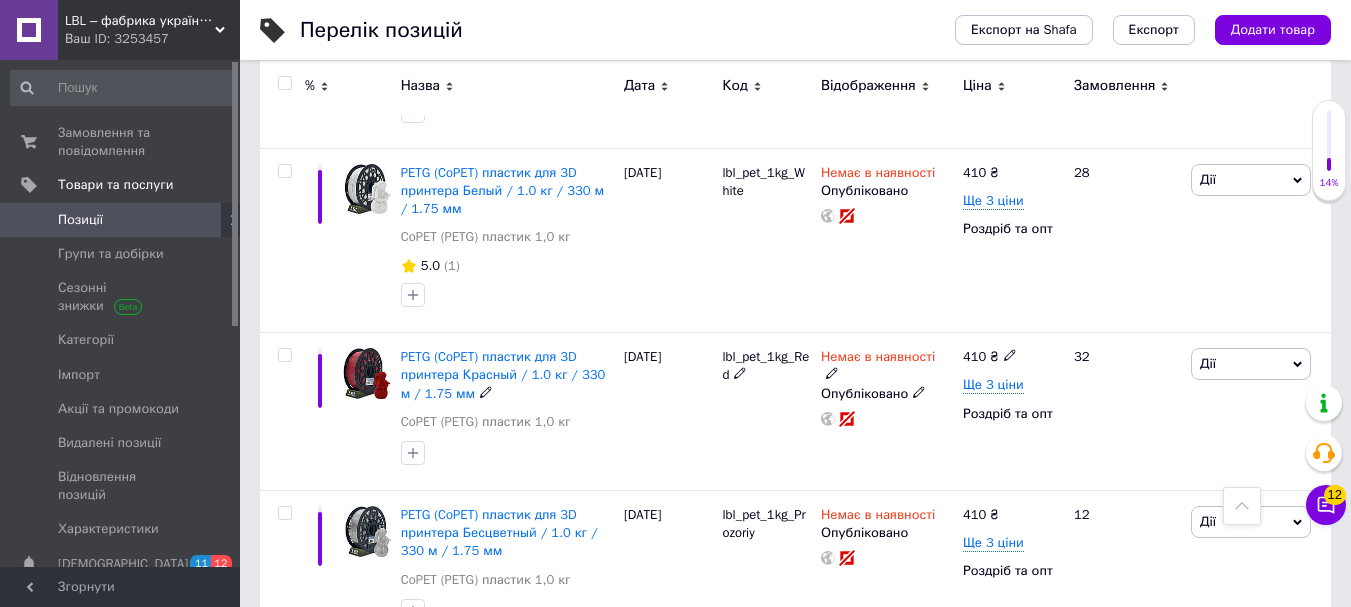 scroll, scrollTop: 3203, scrollLeft: 0, axis: vertical 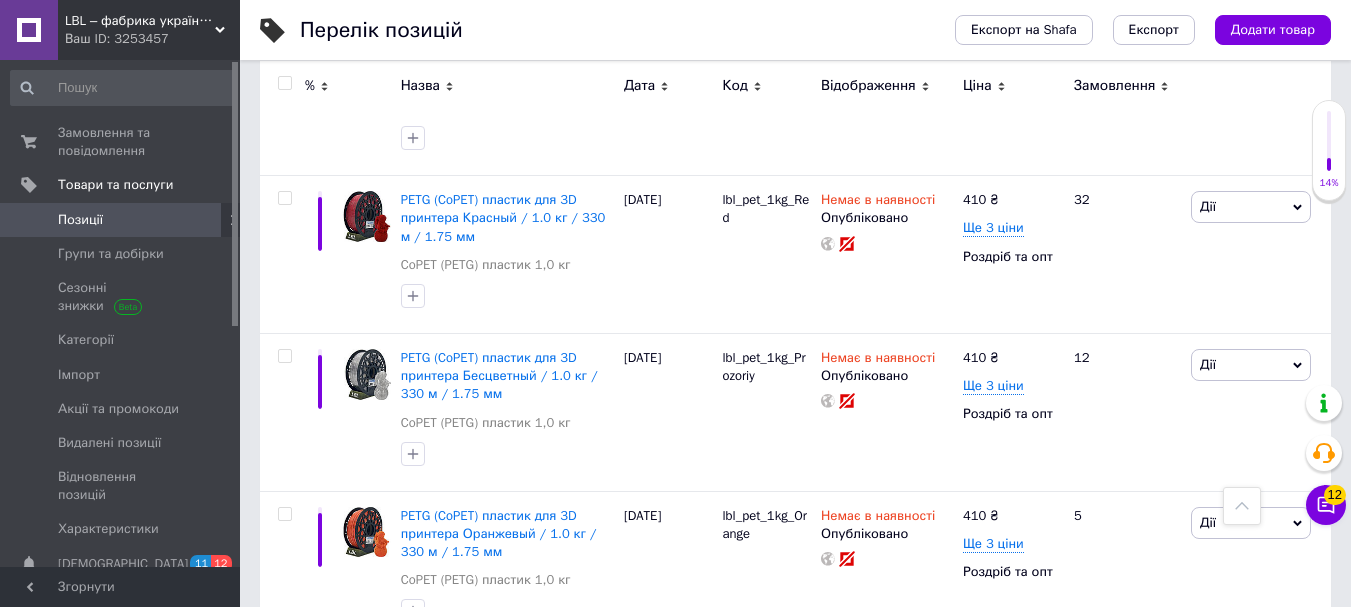 click on "3" at bounding box center (494, 689) 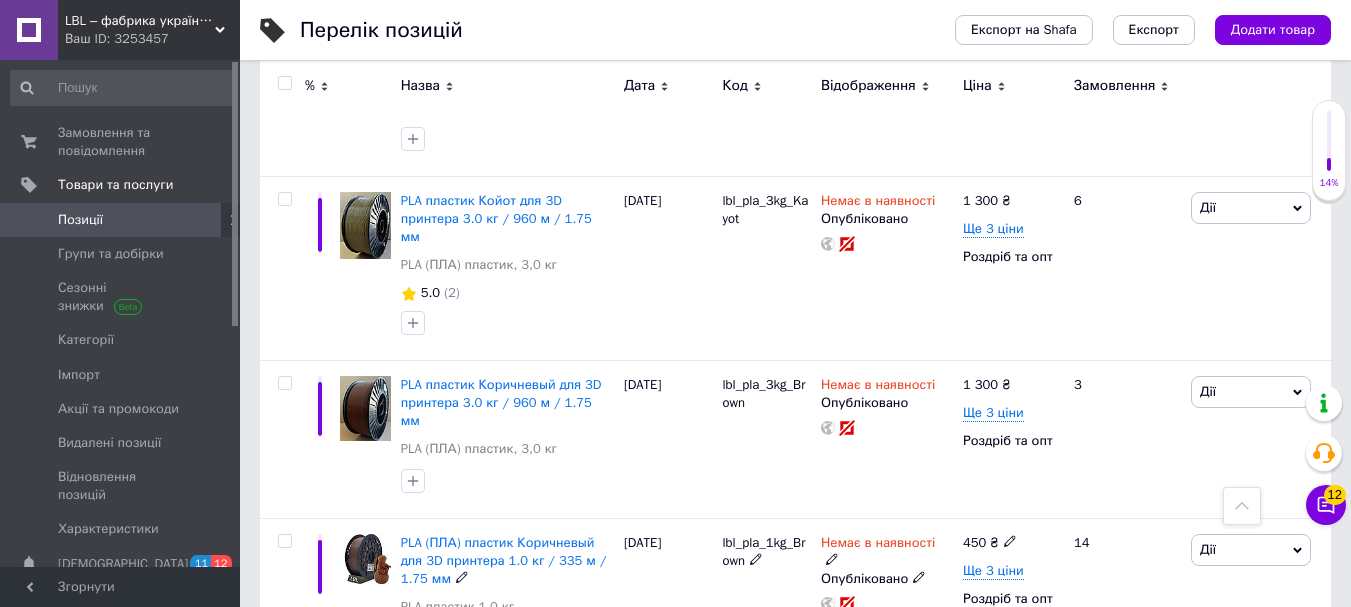 scroll, scrollTop: 3099, scrollLeft: 0, axis: vertical 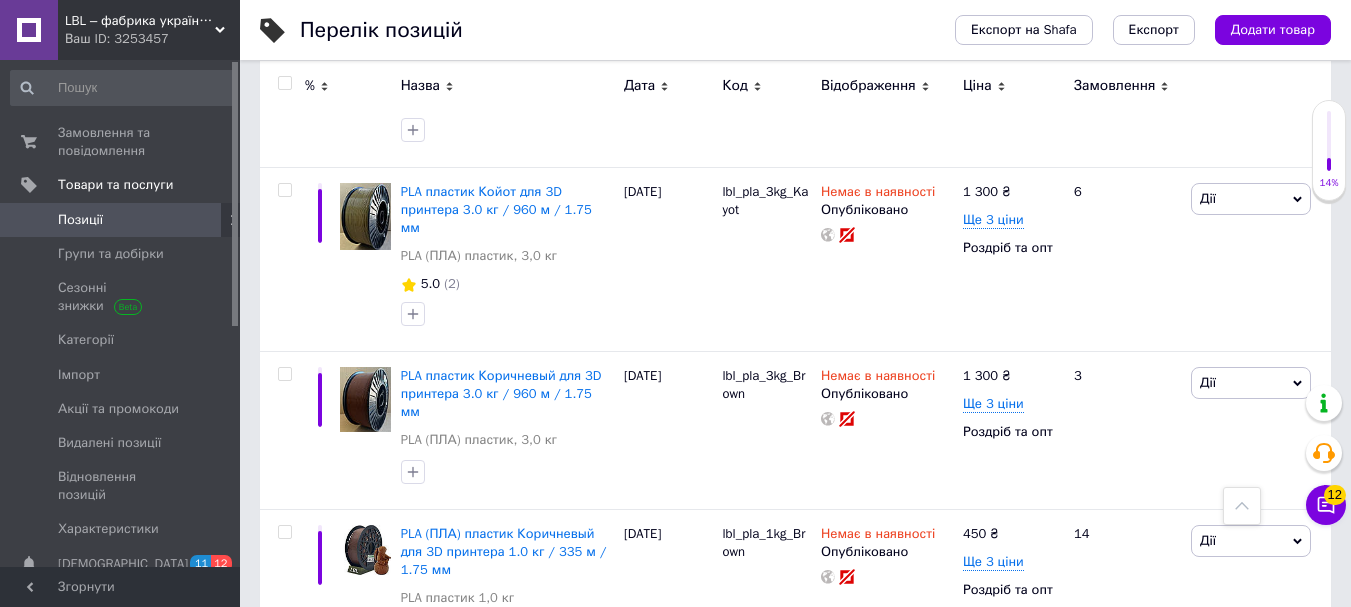 click on "4" at bounding box center [539, 707] 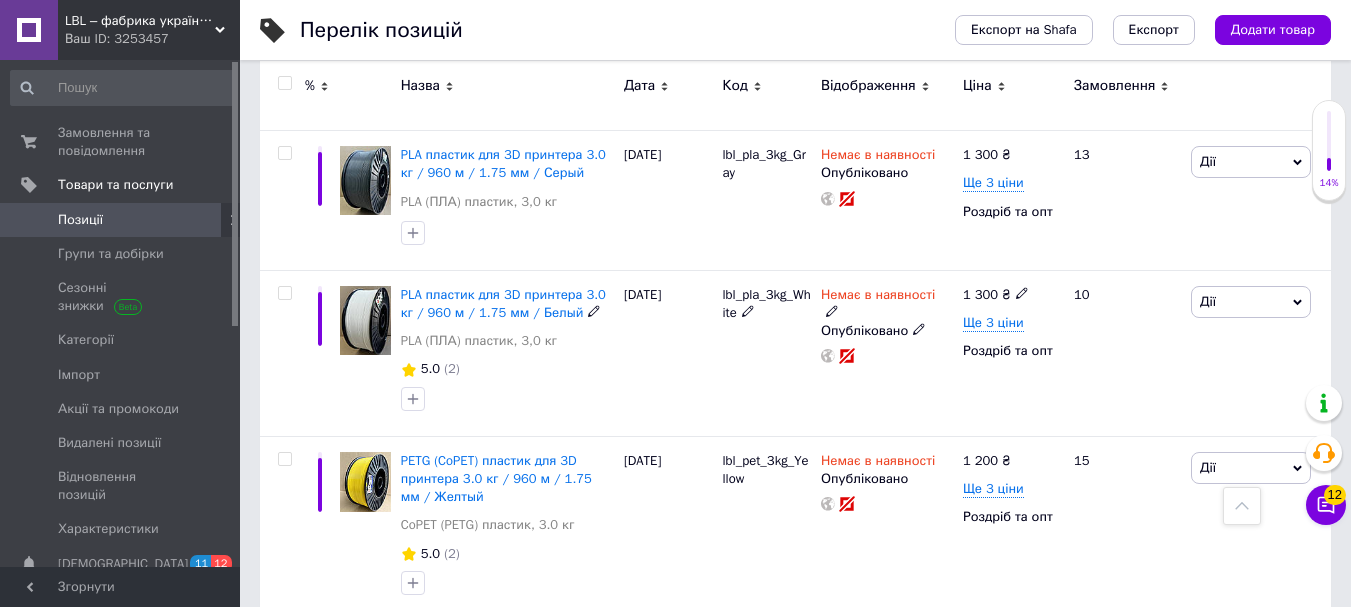scroll, scrollTop: 3288, scrollLeft: 0, axis: vertical 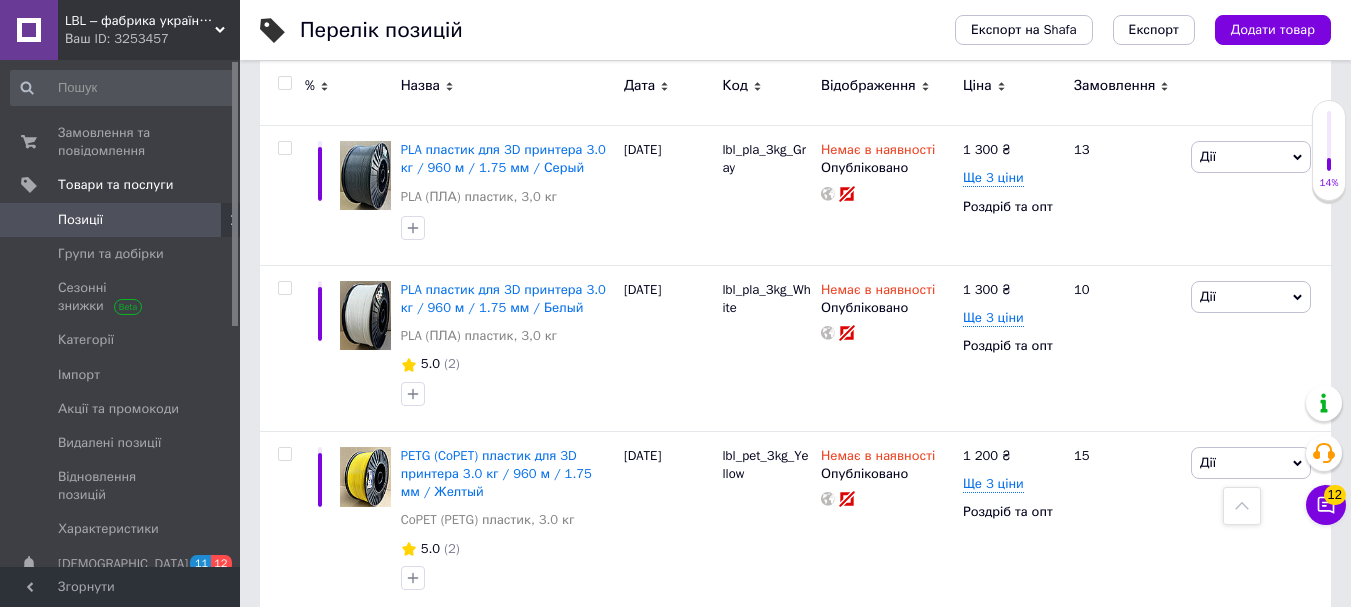 click on "5" at bounding box center [584, 656] 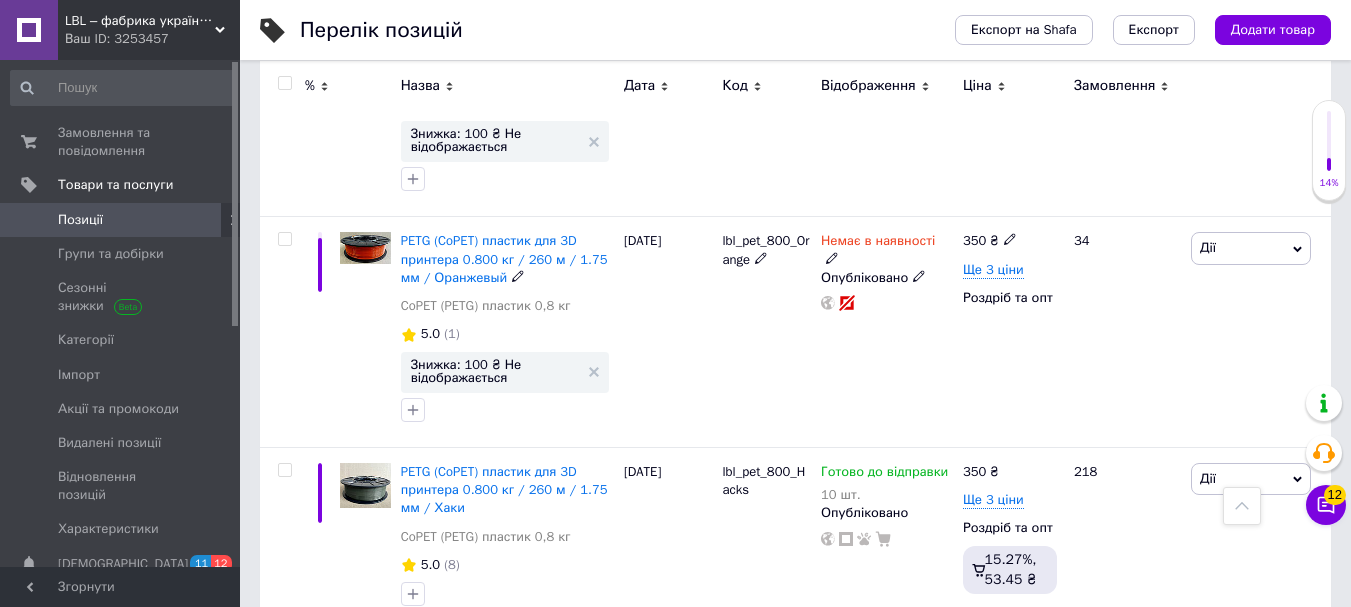 scroll, scrollTop: 1282, scrollLeft: 0, axis: vertical 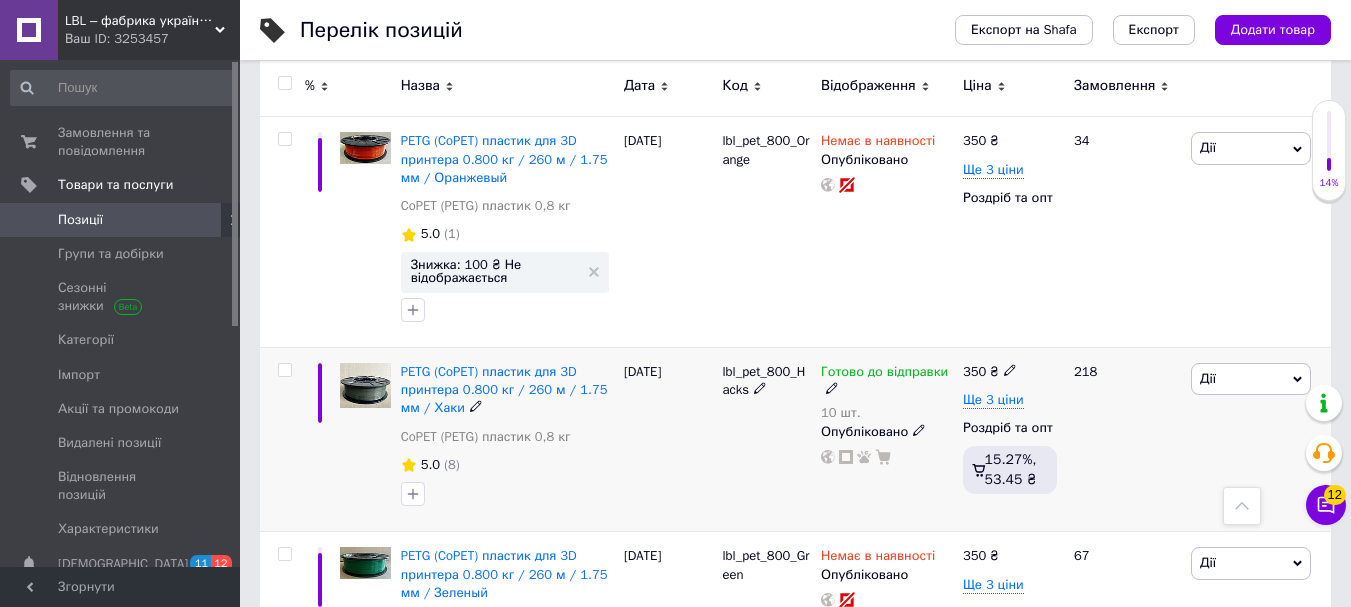 click 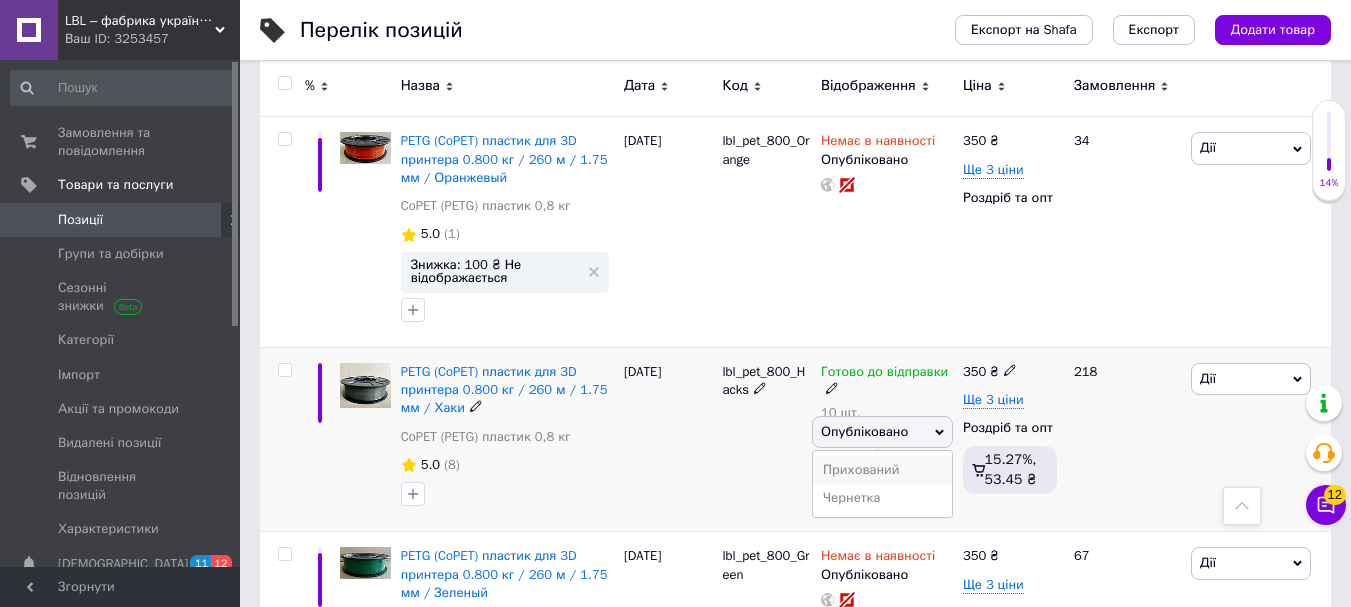 click on "Прихований" at bounding box center [882, 470] 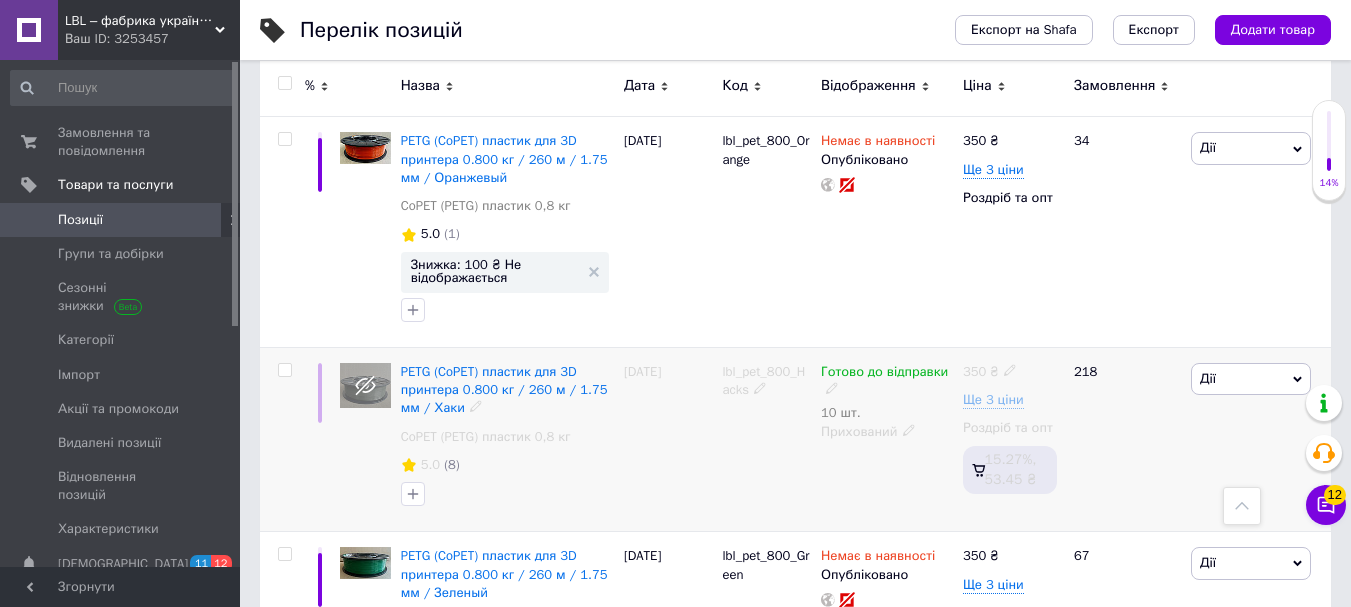 click 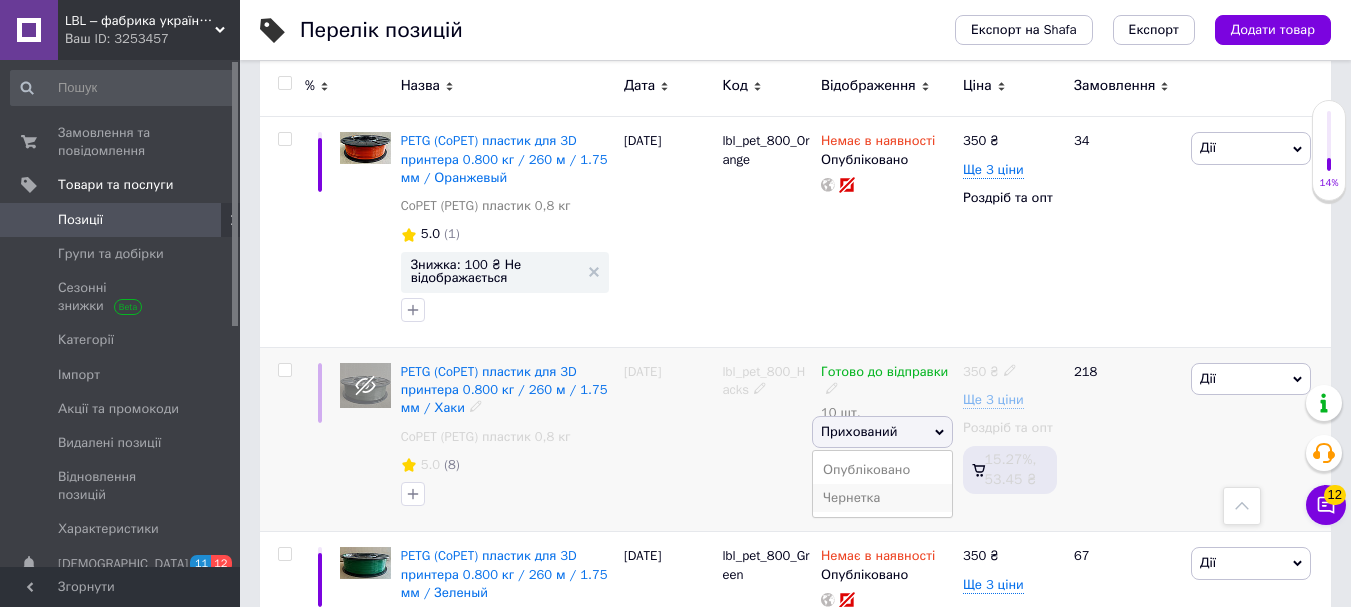 click on "Чернетка" at bounding box center (882, 498) 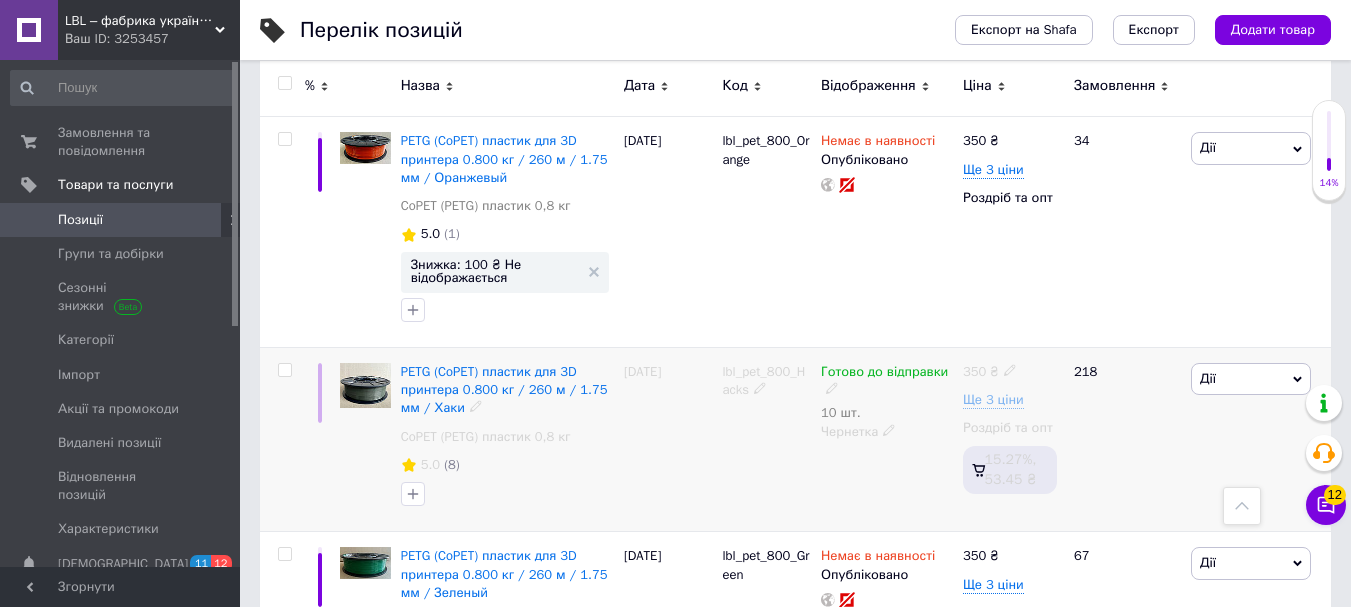 click 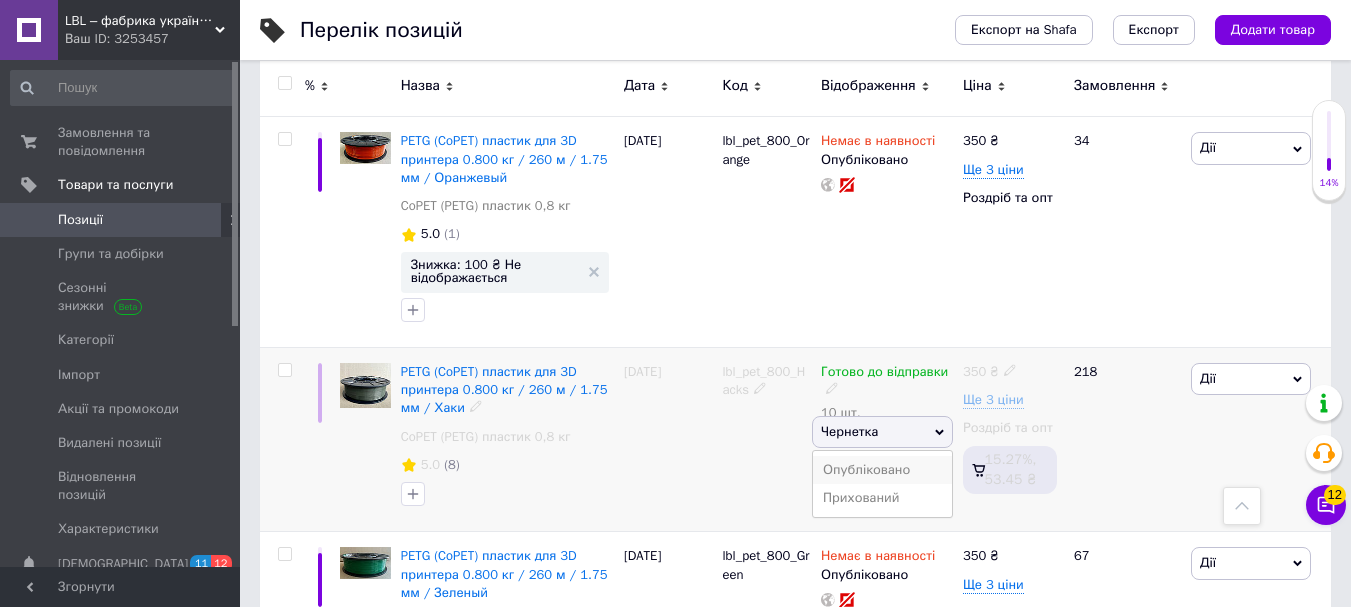 click on "Опубліковано" at bounding box center [882, 470] 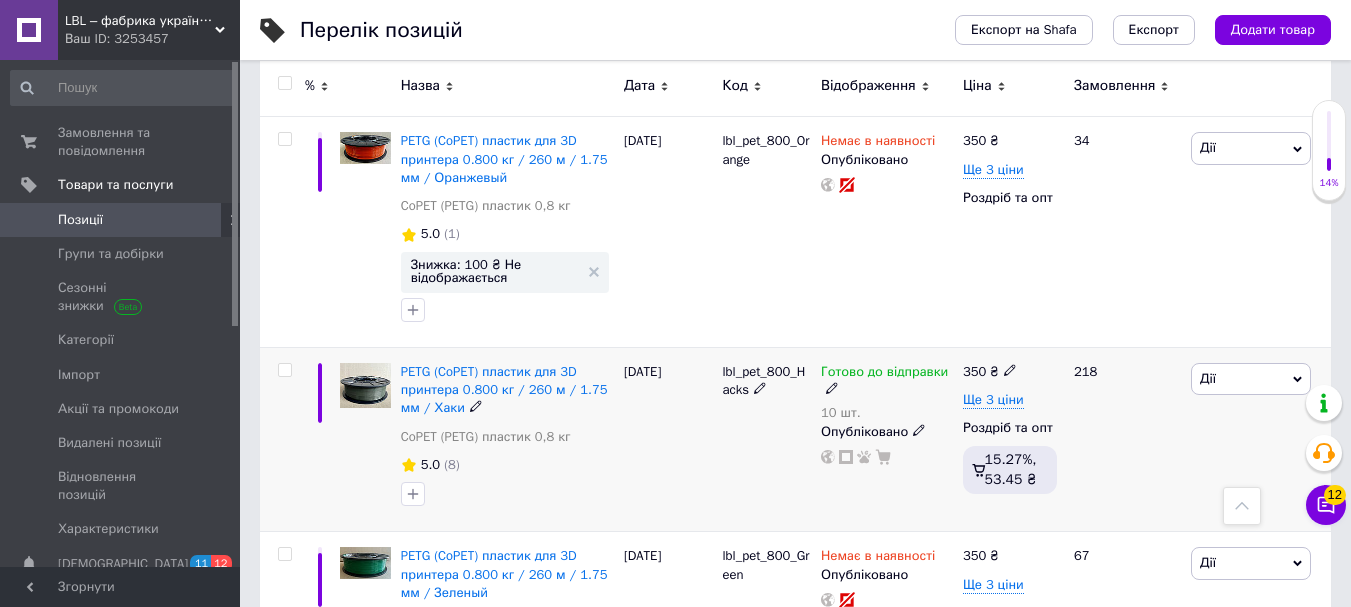 click 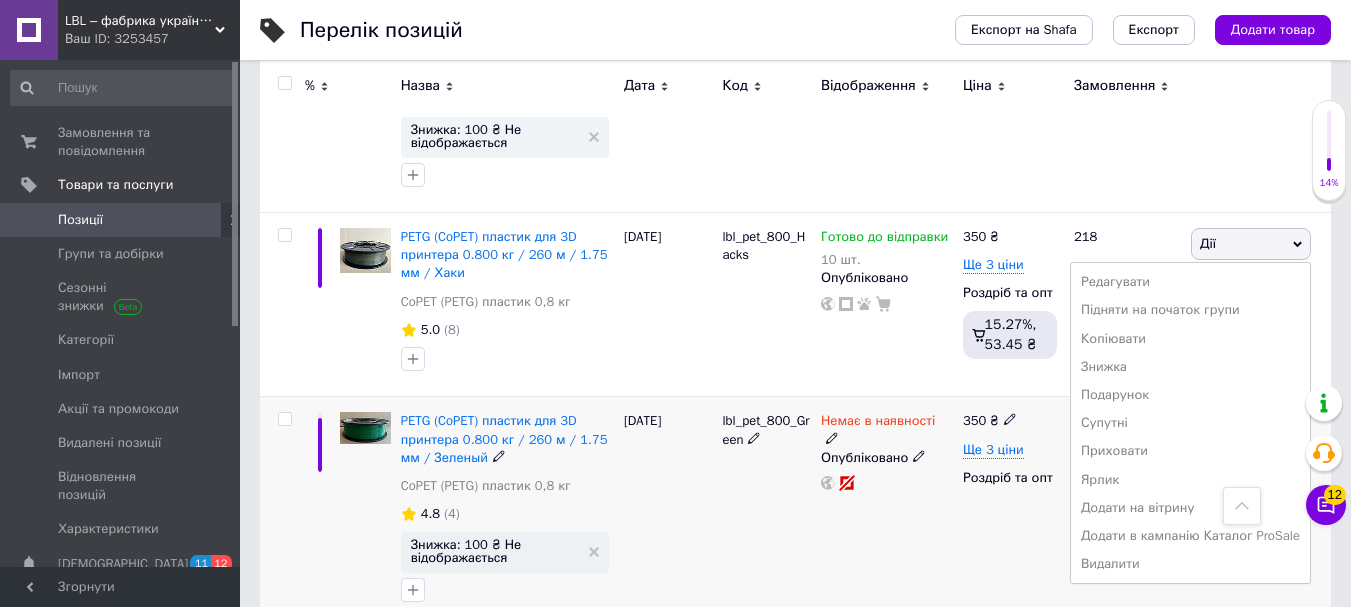 scroll, scrollTop: 1382, scrollLeft: 0, axis: vertical 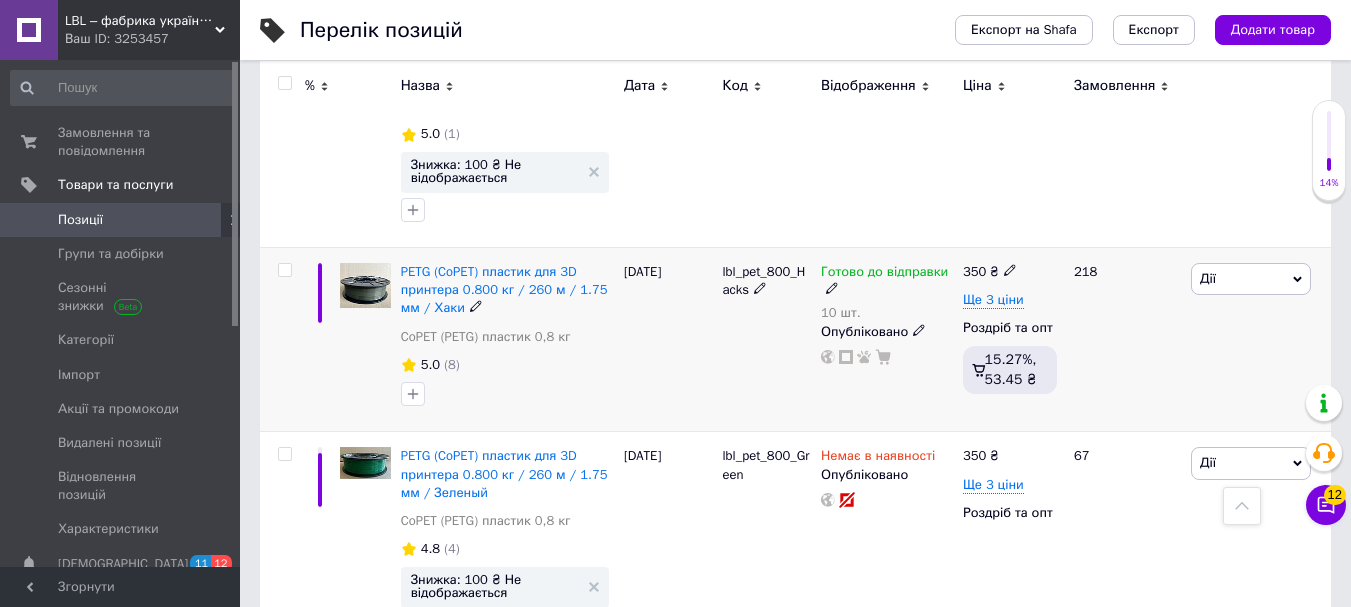 click on "lbl_pet_800_Hacks" at bounding box center [766, 340] 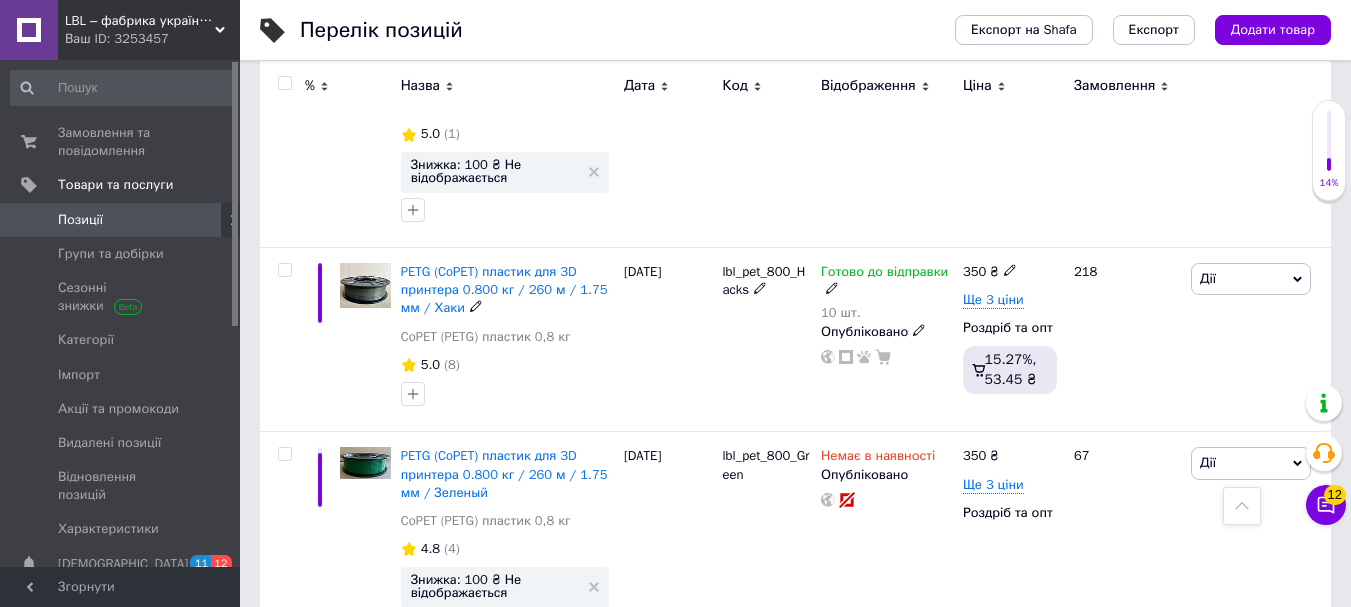 click 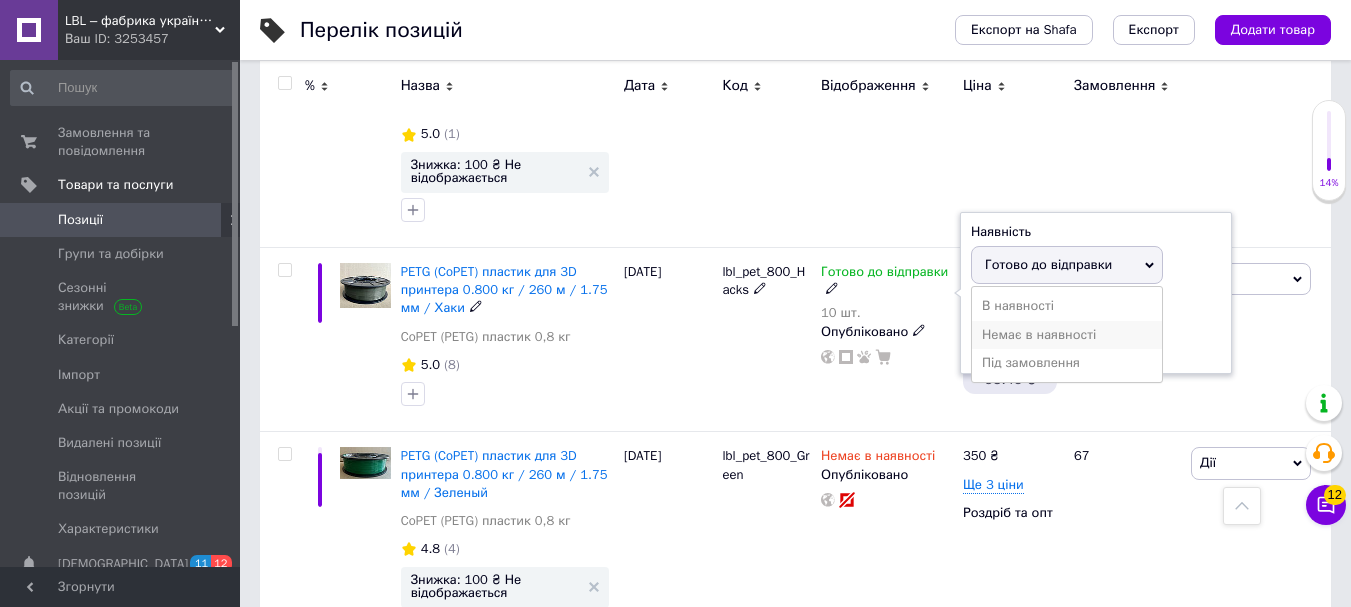 click on "Немає в наявності" at bounding box center [1067, 335] 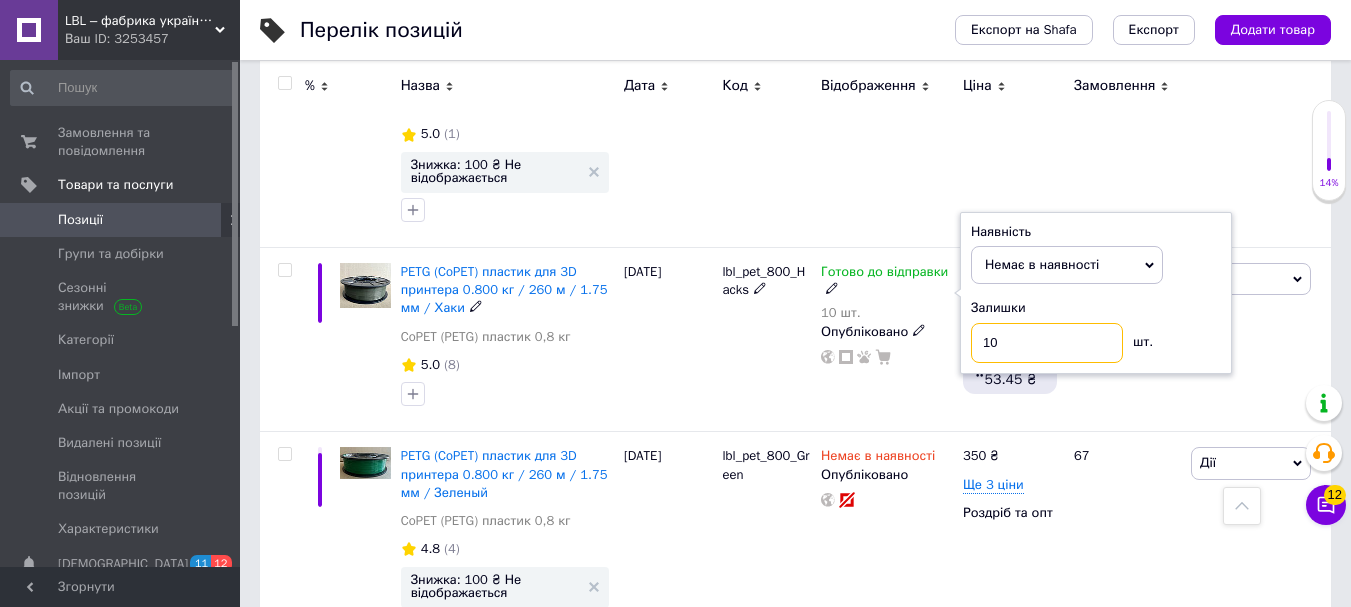 drag, startPoint x: 1002, startPoint y: 343, endPoint x: 978, endPoint y: 343, distance: 24 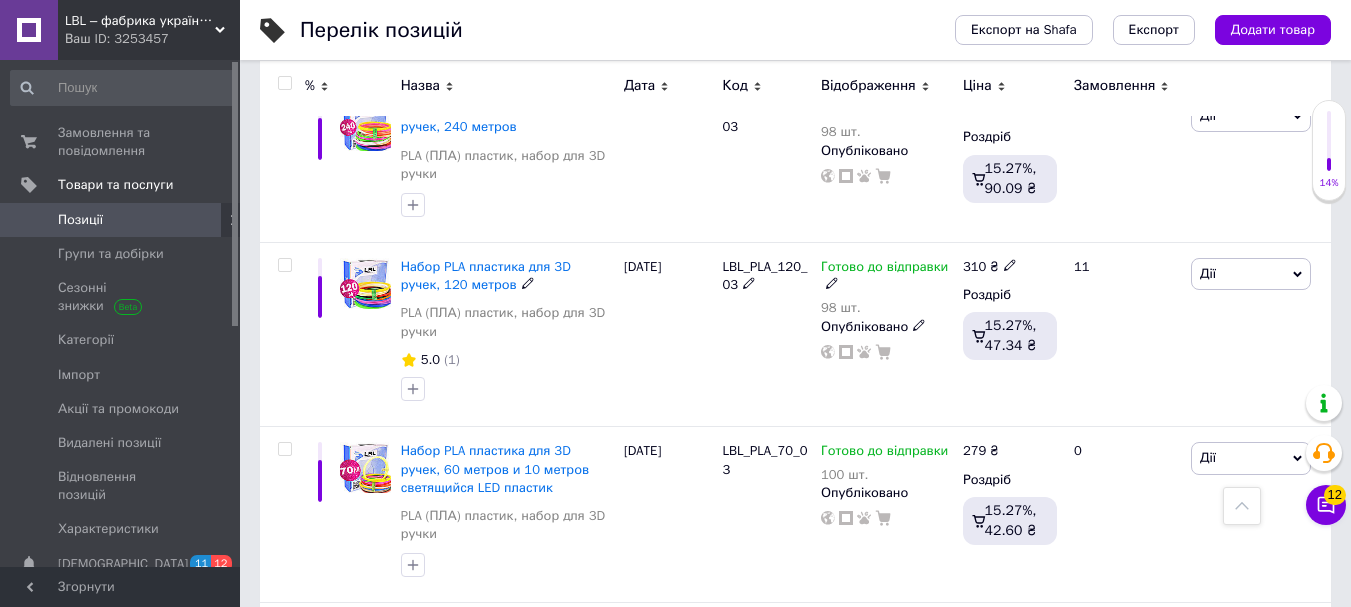 scroll, scrollTop: 3782, scrollLeft: 0, axis: vertical 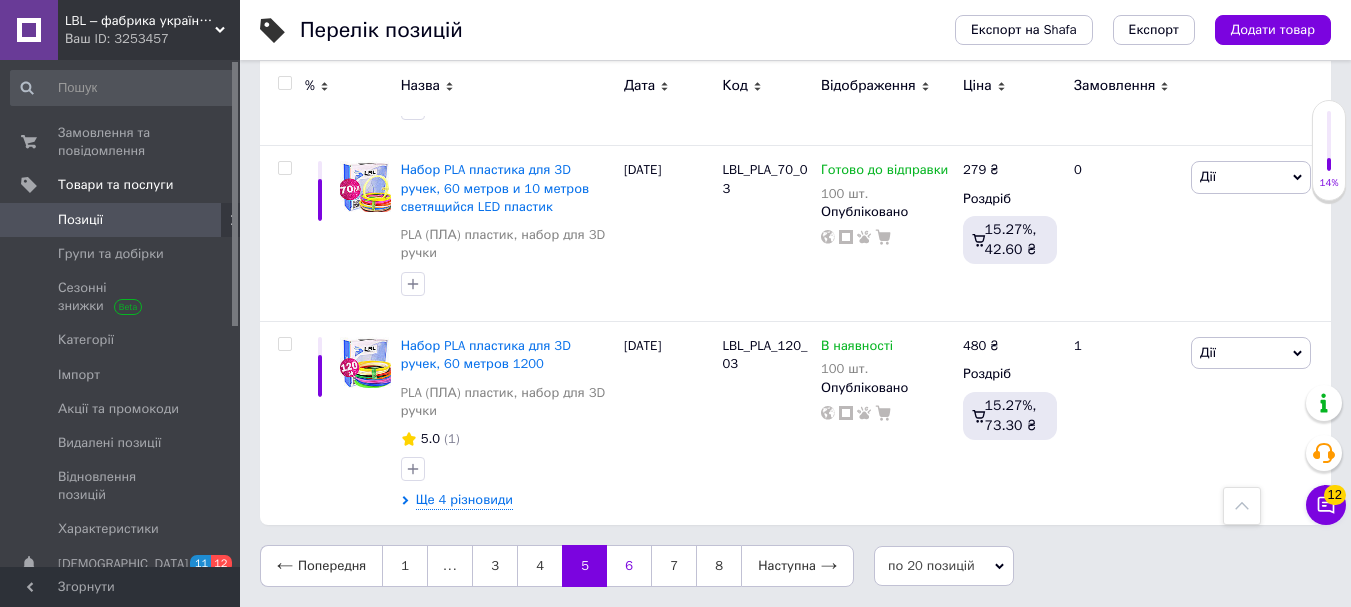 click on "6" at bounding box center (629, 566) 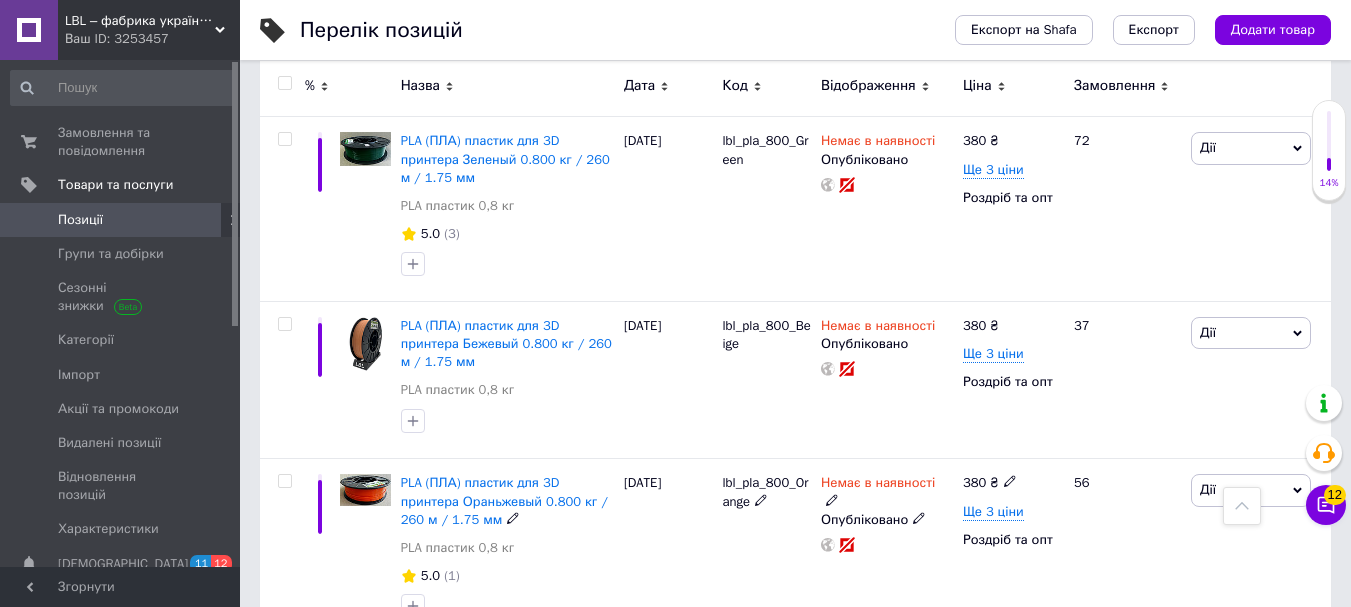 scroll, scrollTop: 539, scrollLeft: 0, axis: vertical 